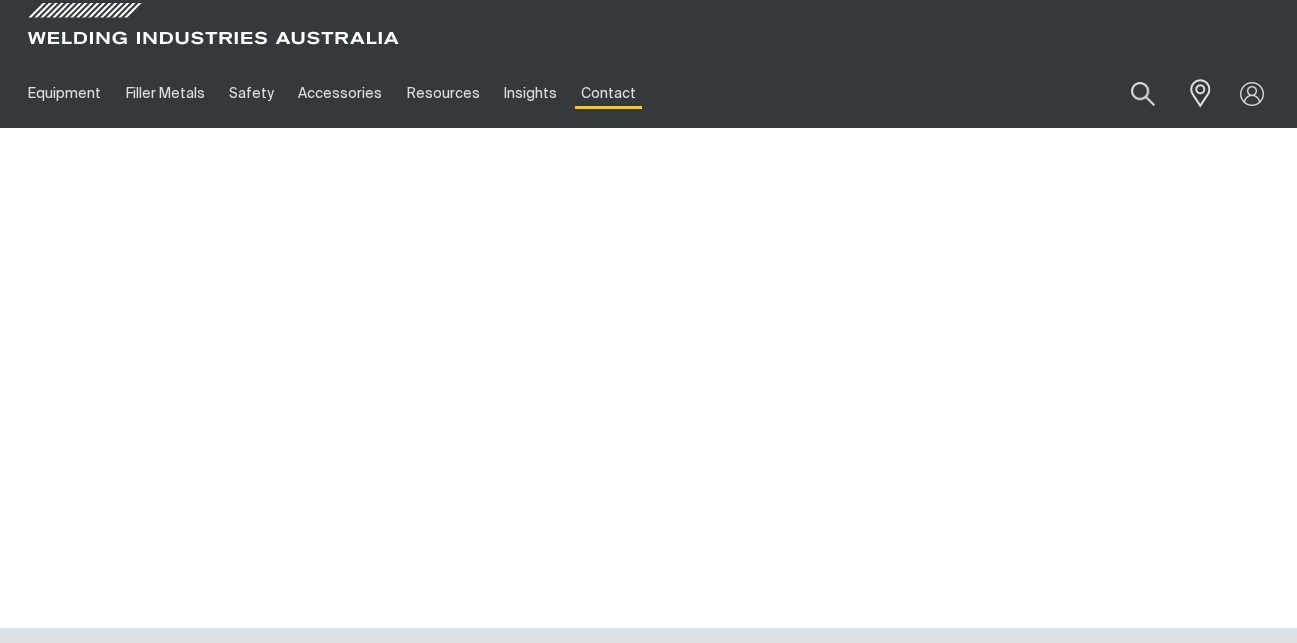 scroll, scrollTop: 0, scrollLeft: 0, axis: both 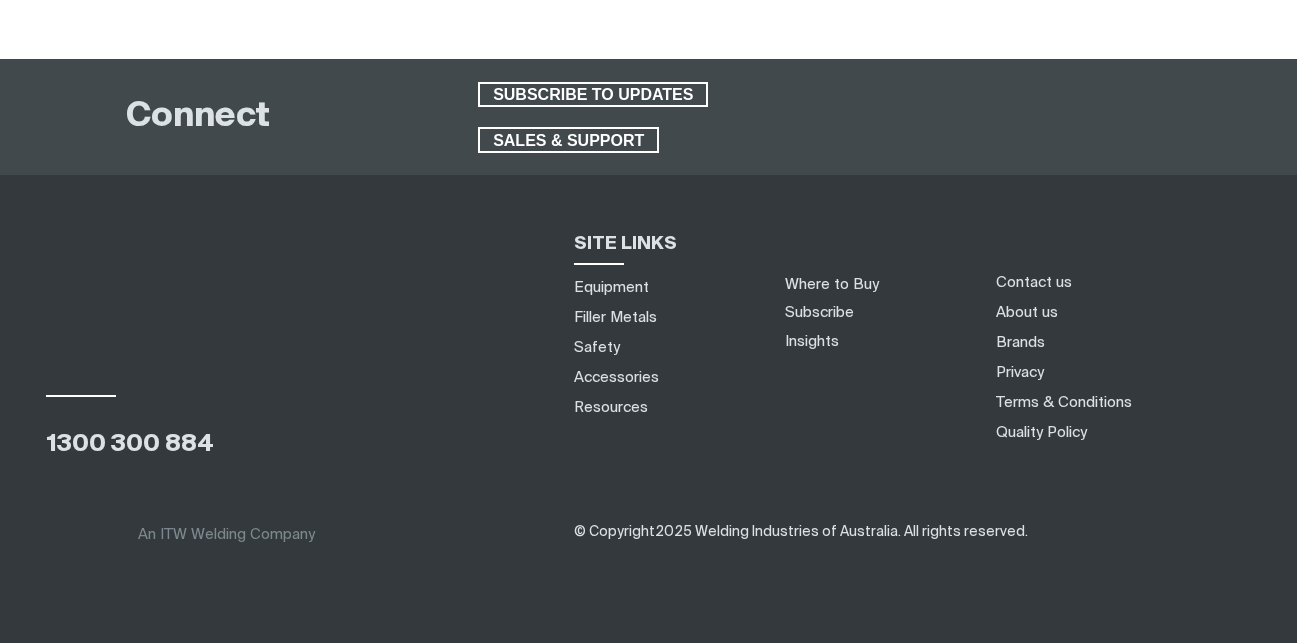 click on "About us" at bounding box center (1027, 312) 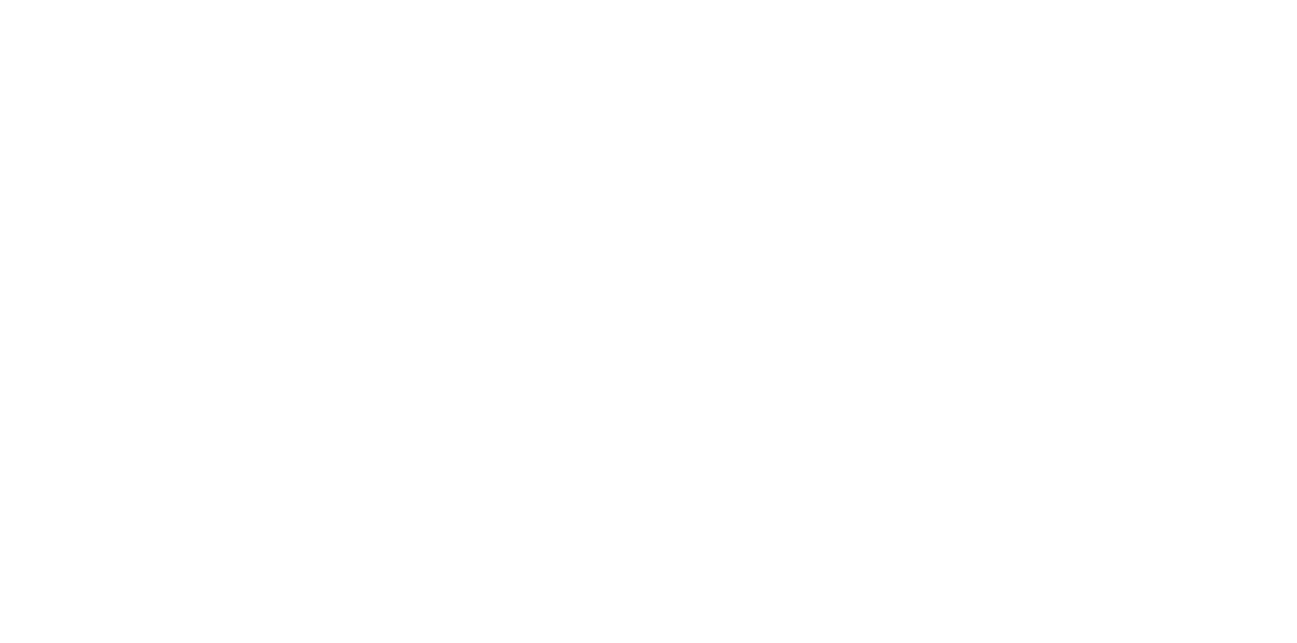 scroll, scrollTop: 0, scrollLeft: 0, axis: both 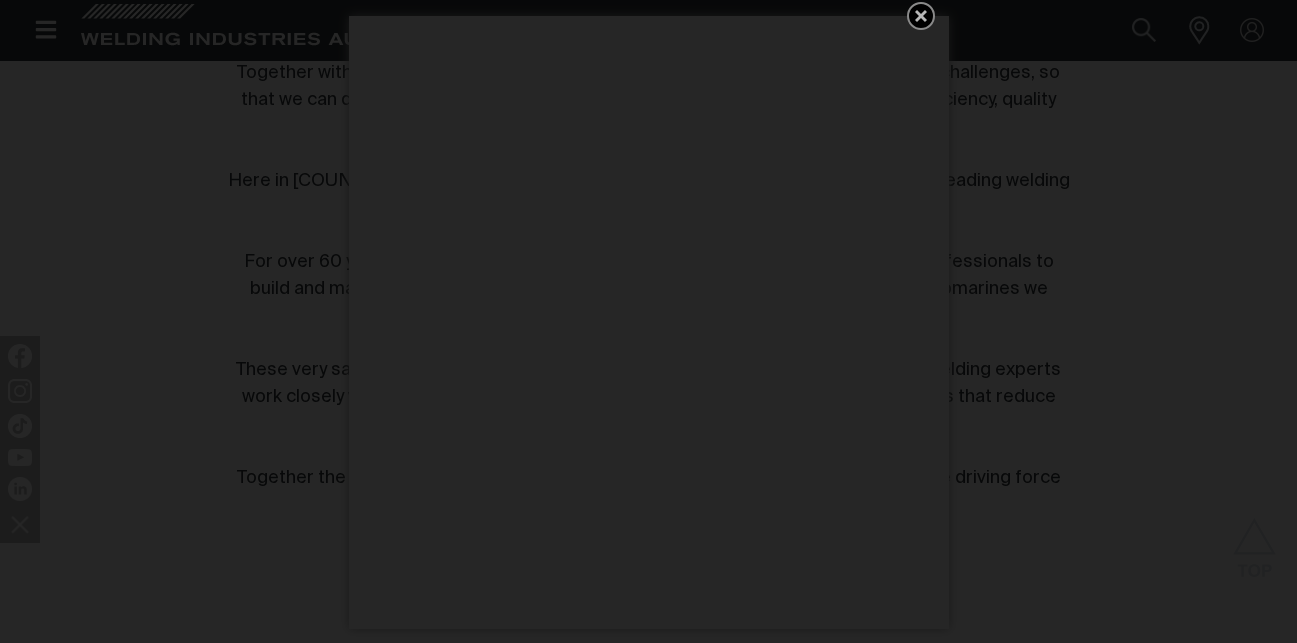 click 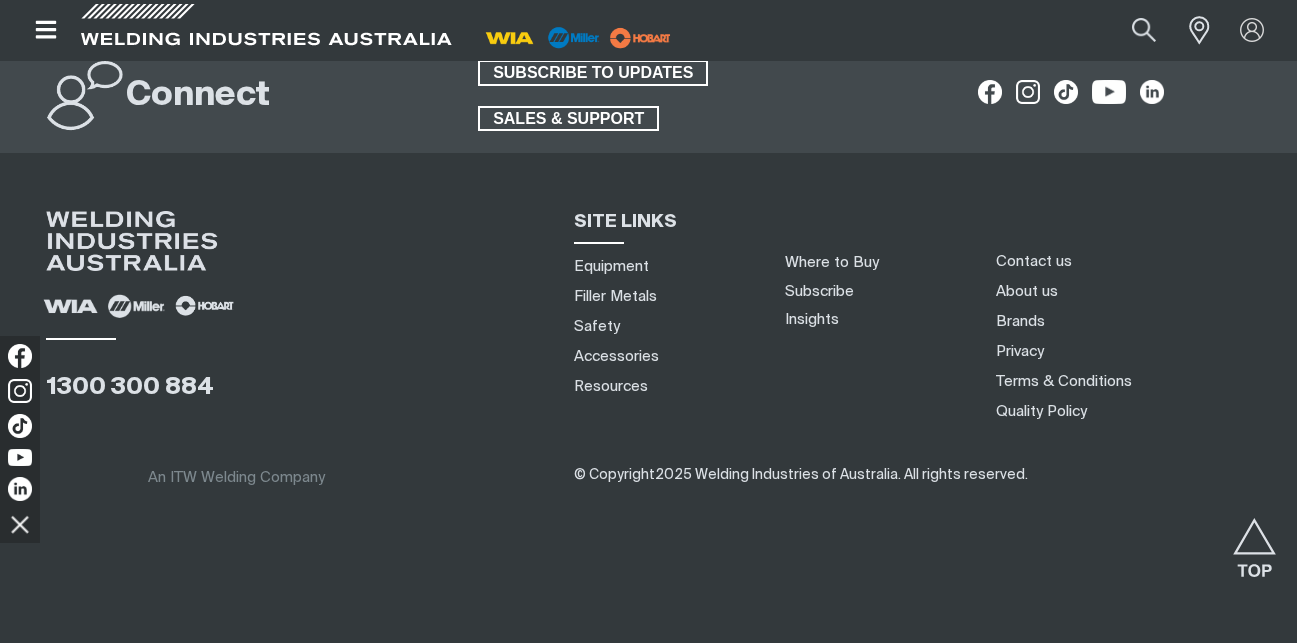 scroll, scrollTop: 2201, scrollLeft: 0, axis: vertical 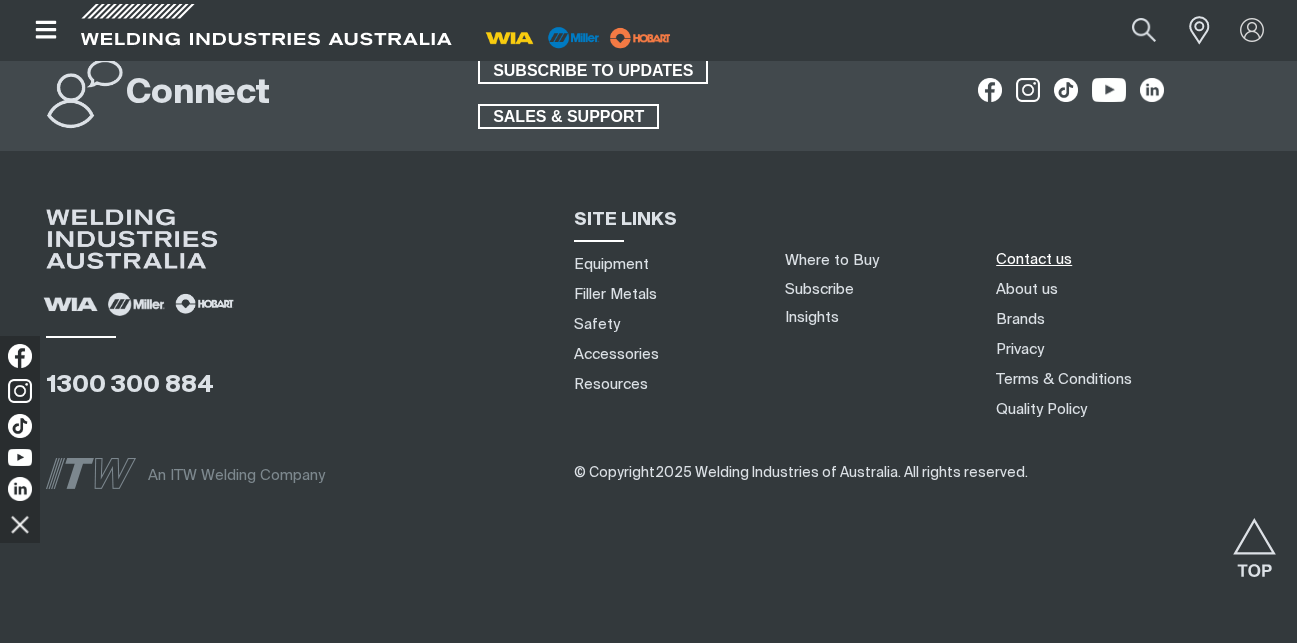 click on "Contact us" at bounding box center [1034, 259] 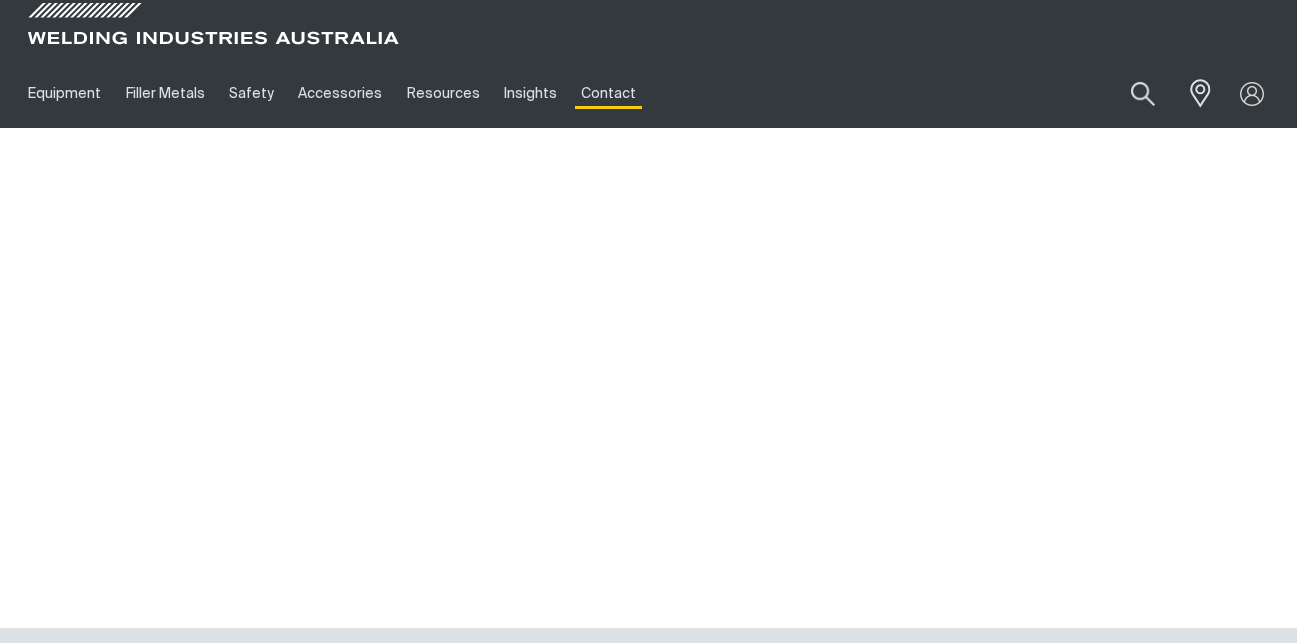 scroll, scrollTop: 0, scrollLeft: 0, axis: both 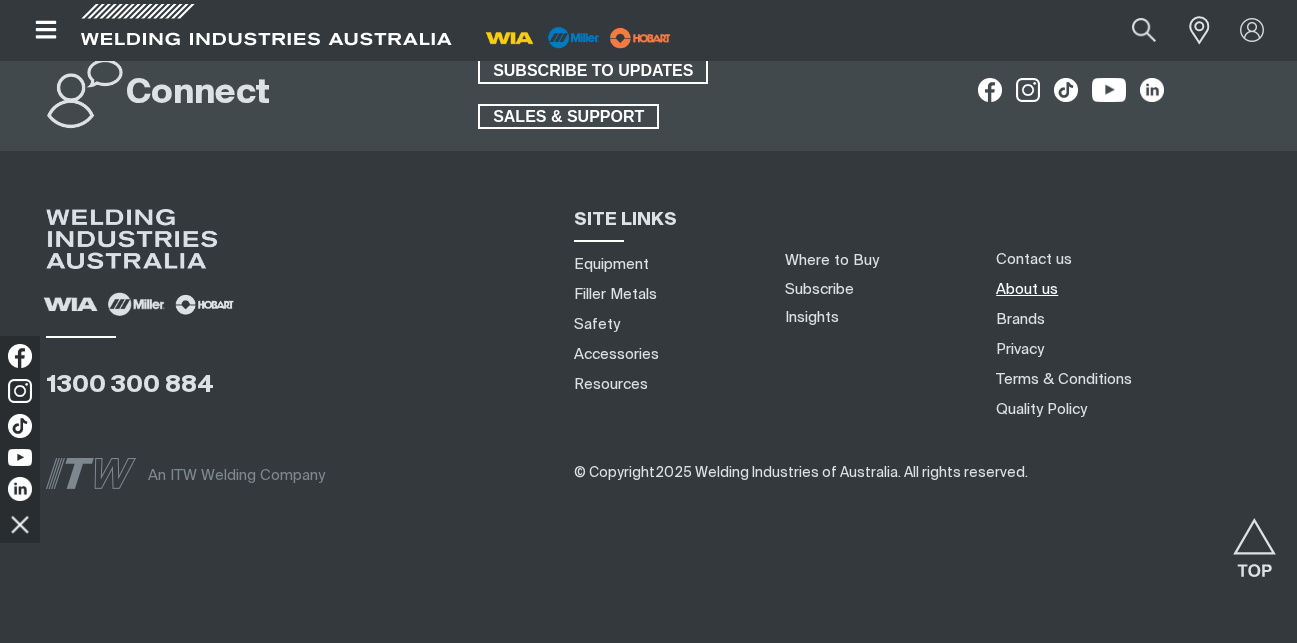 click on "About us" at bounding box center [1027, 289] 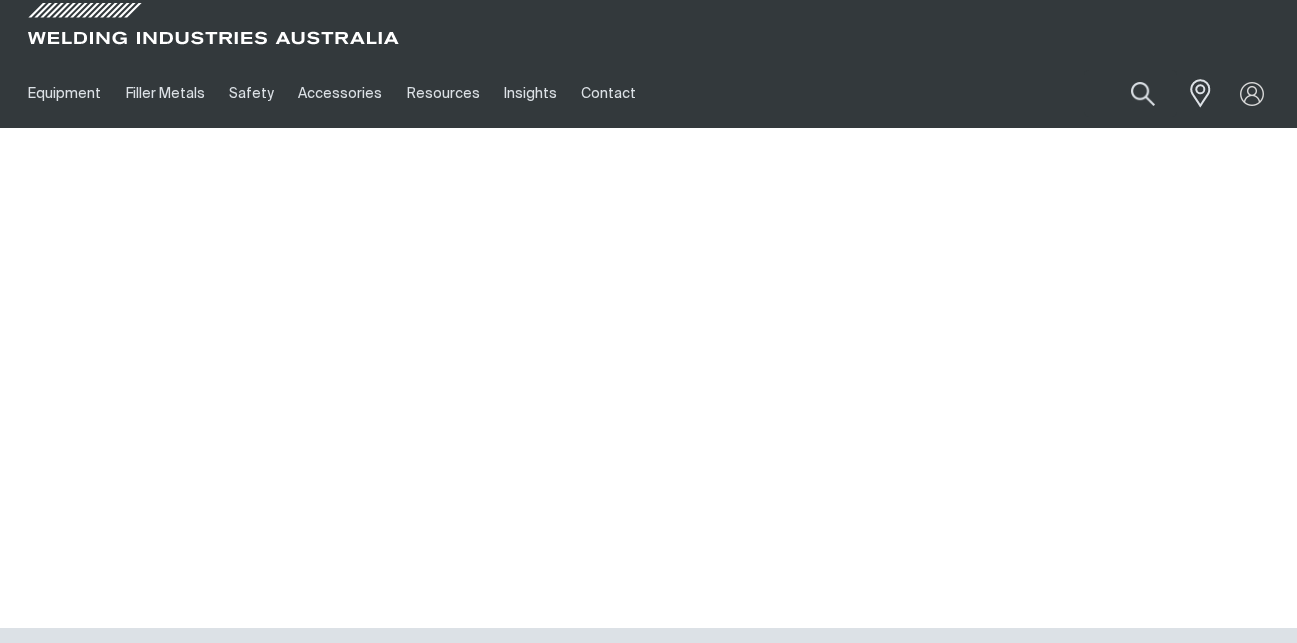 scroll, scrollTop: 0, scrollLeft: 0, axis: both 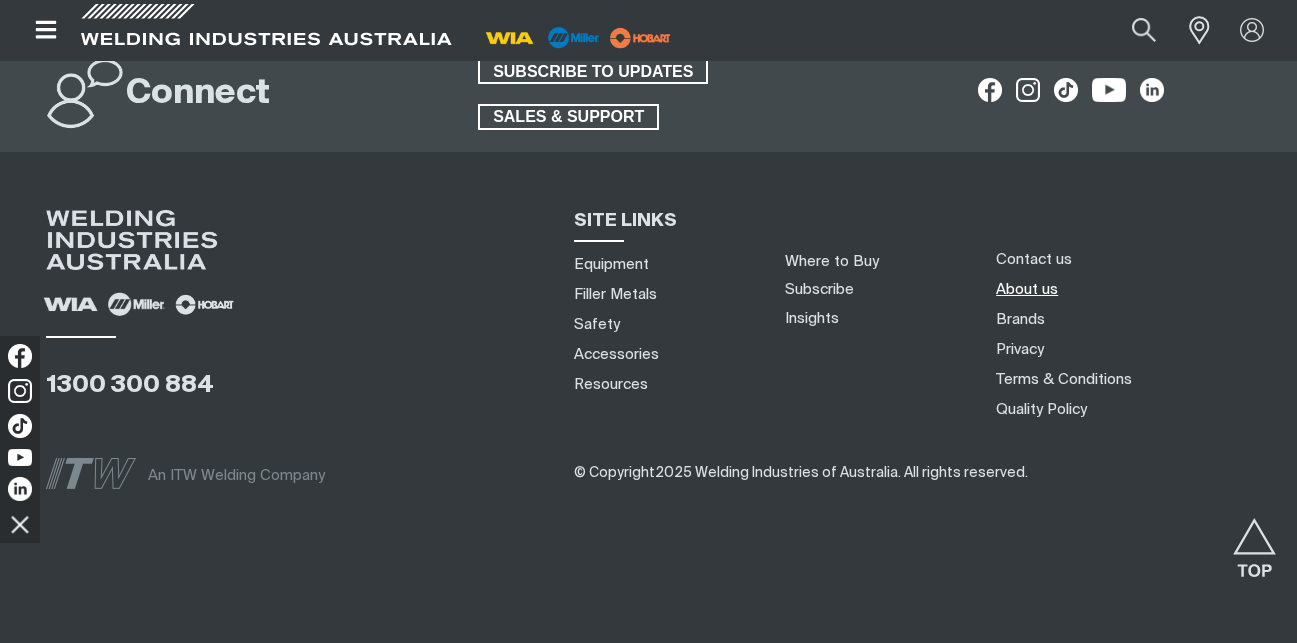click on "About us" at bounding box center (1027, 289) 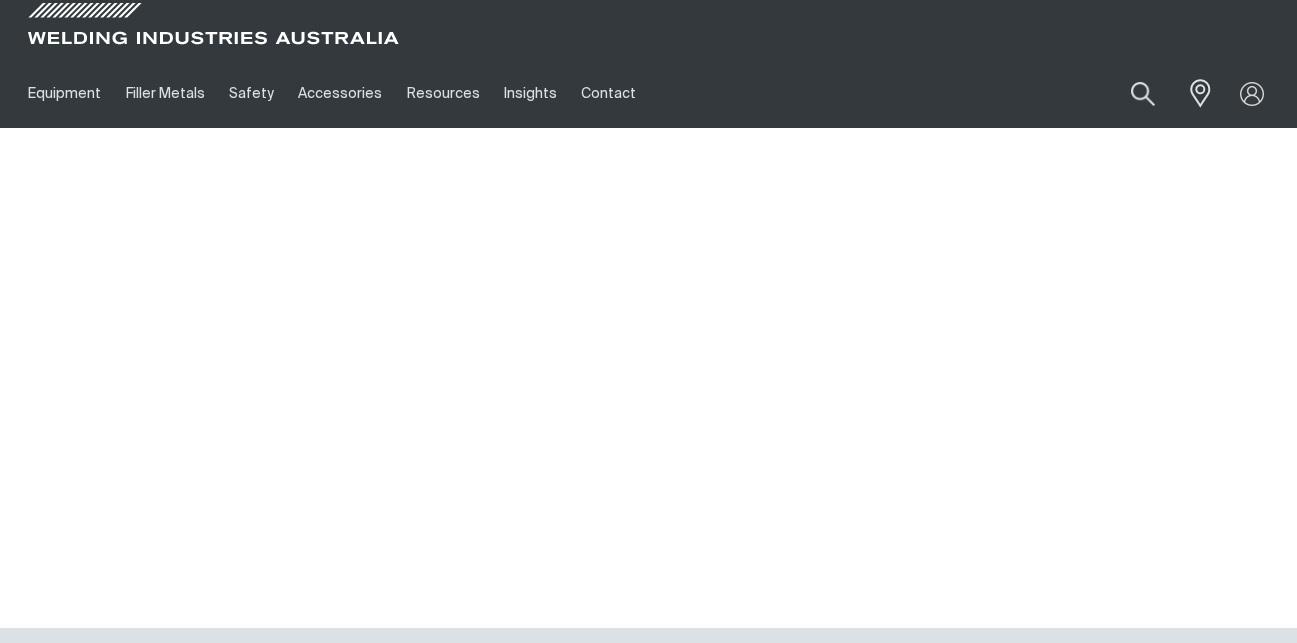 scroll, scrollTop: 0, scrollLeft: 0, axis: both 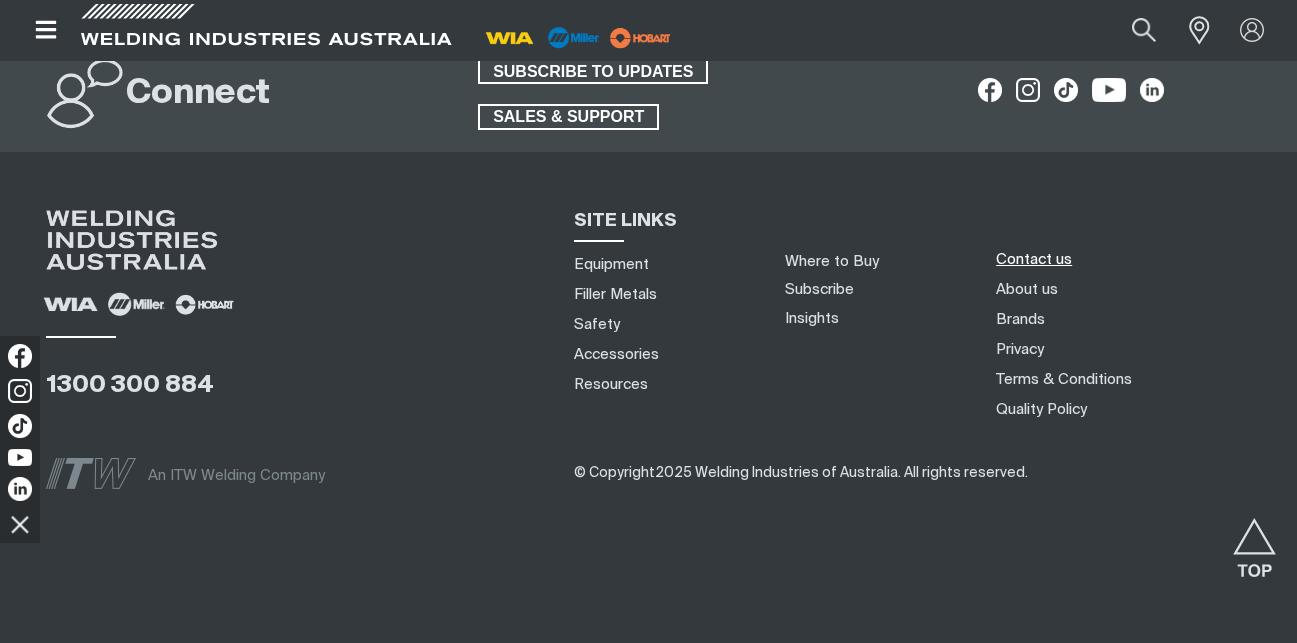 click on "Contact us" at bounding box center (1034, 259) 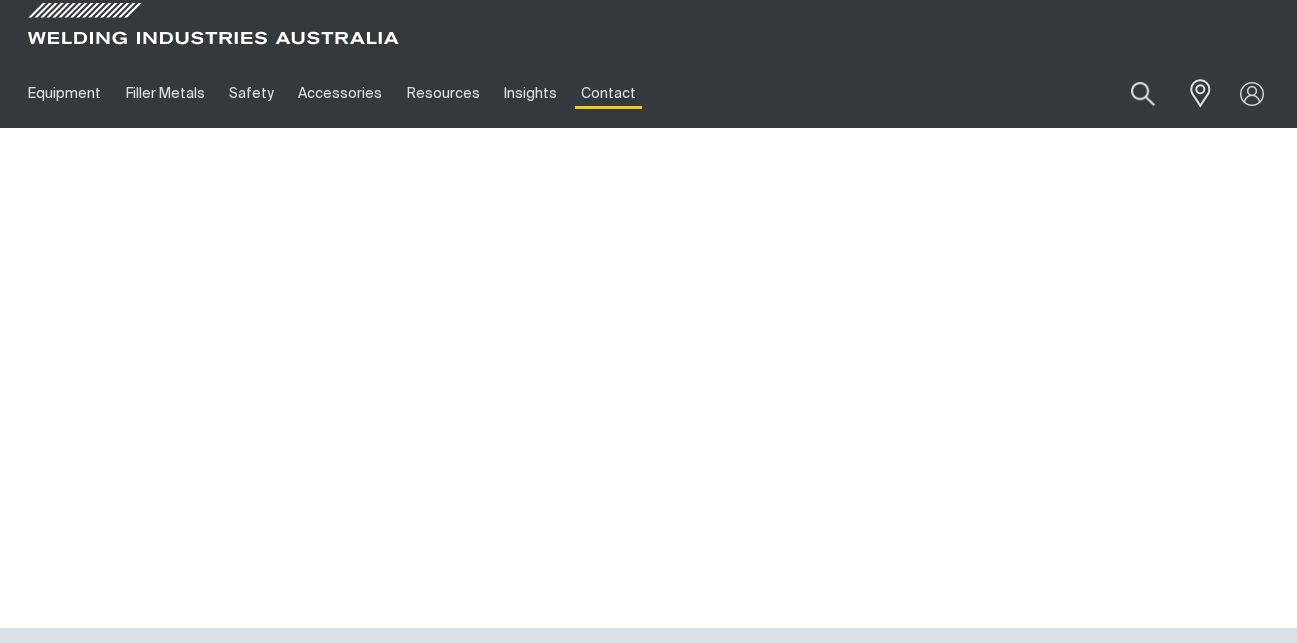 scroll, scrollTop: 0, scrollLeft: 0, axis: both 